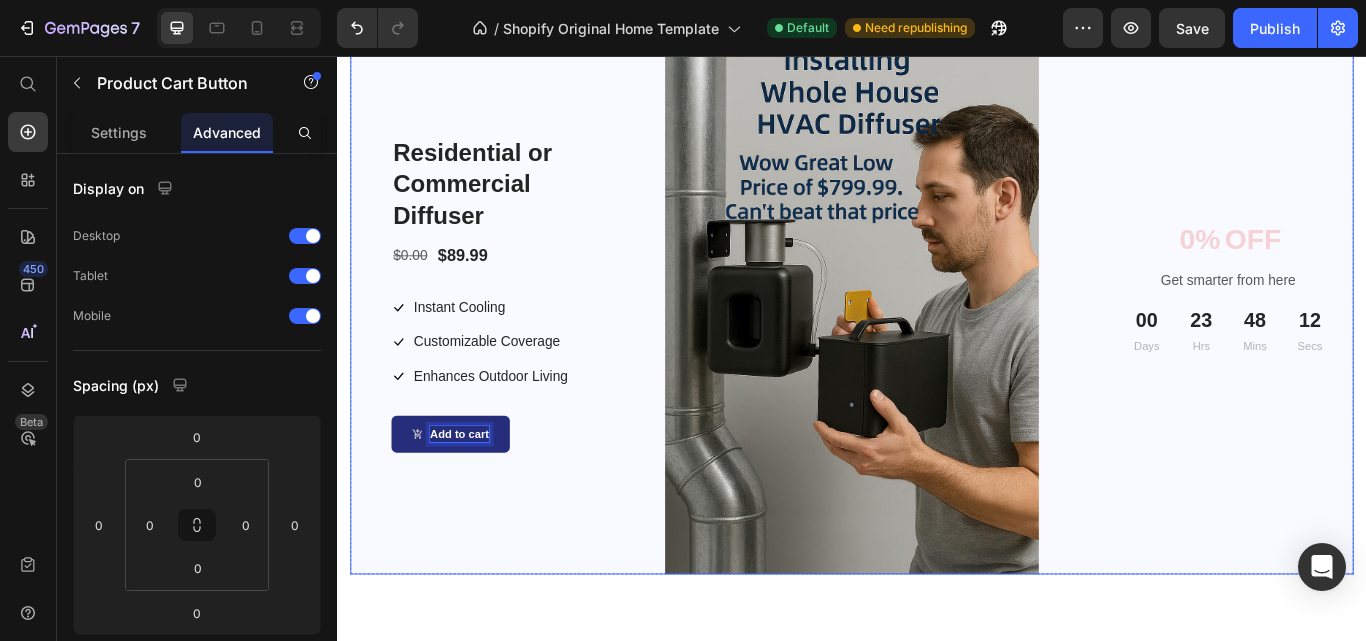 click on "Product Images & Gallery Row" at bounding box center (937, 334) 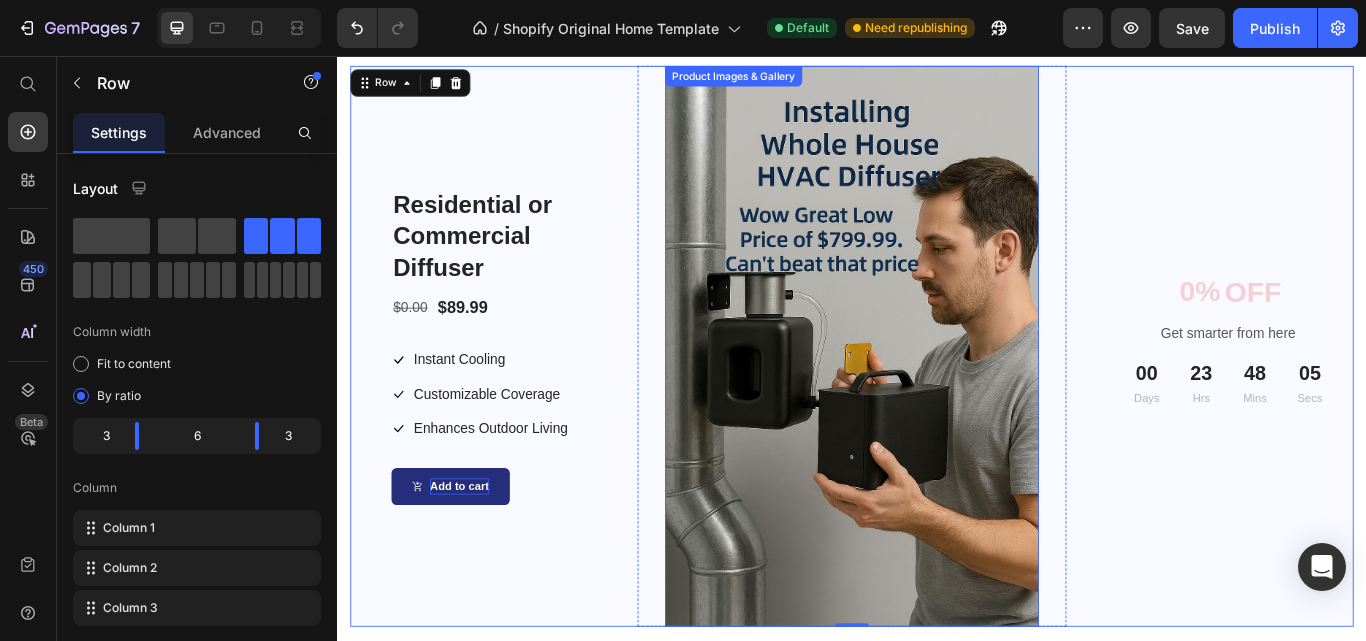 scroll, scrollTop: 5254, scrollLeft: 0, axis: vertical 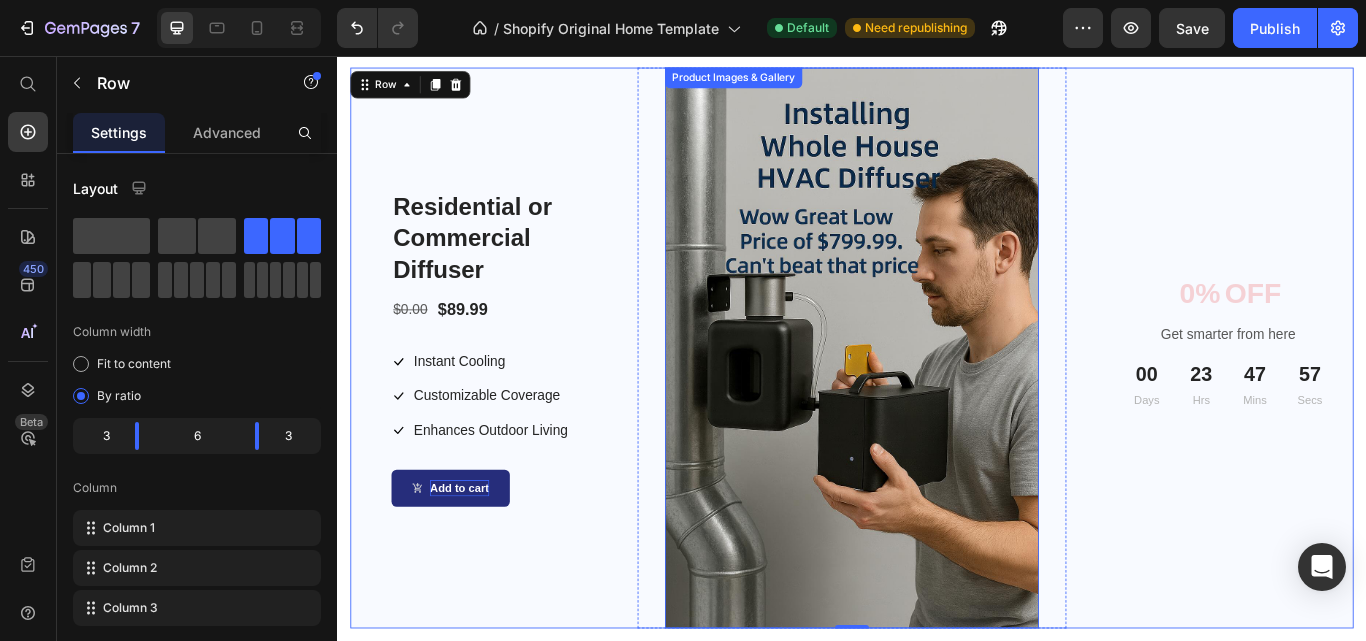 click at bounding box center [937, 397] 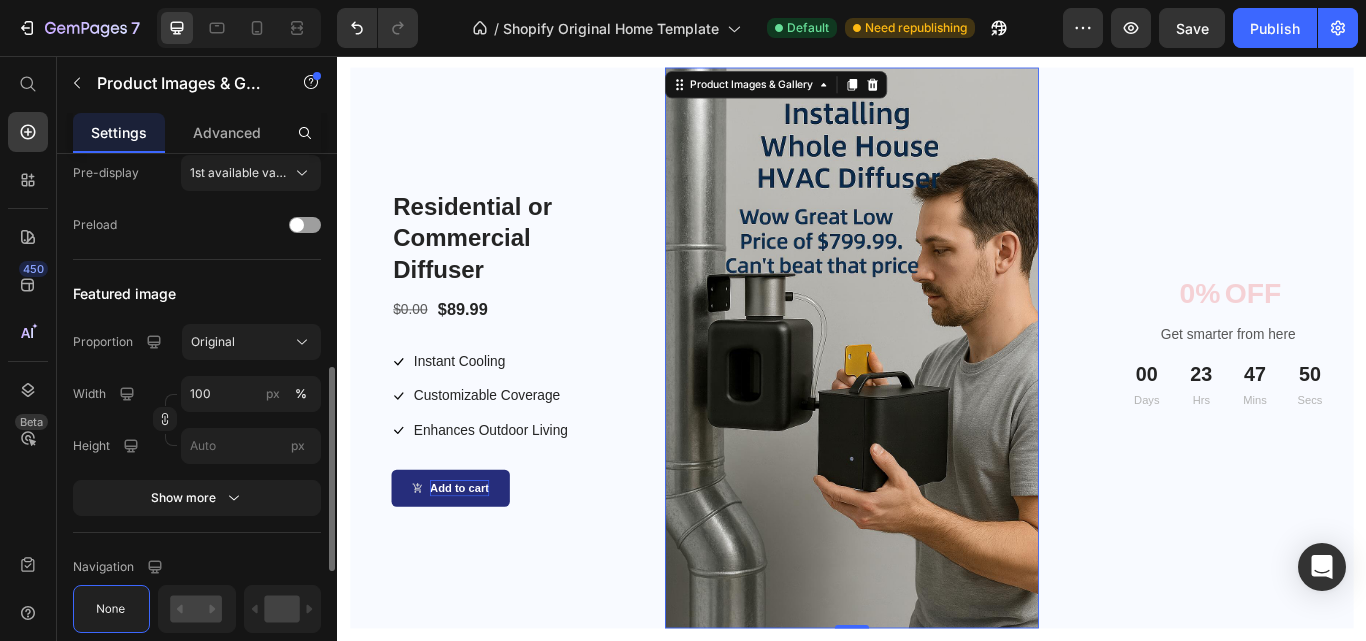 scroll, scrollTop: 0, scrollLeft: 0, axis: both 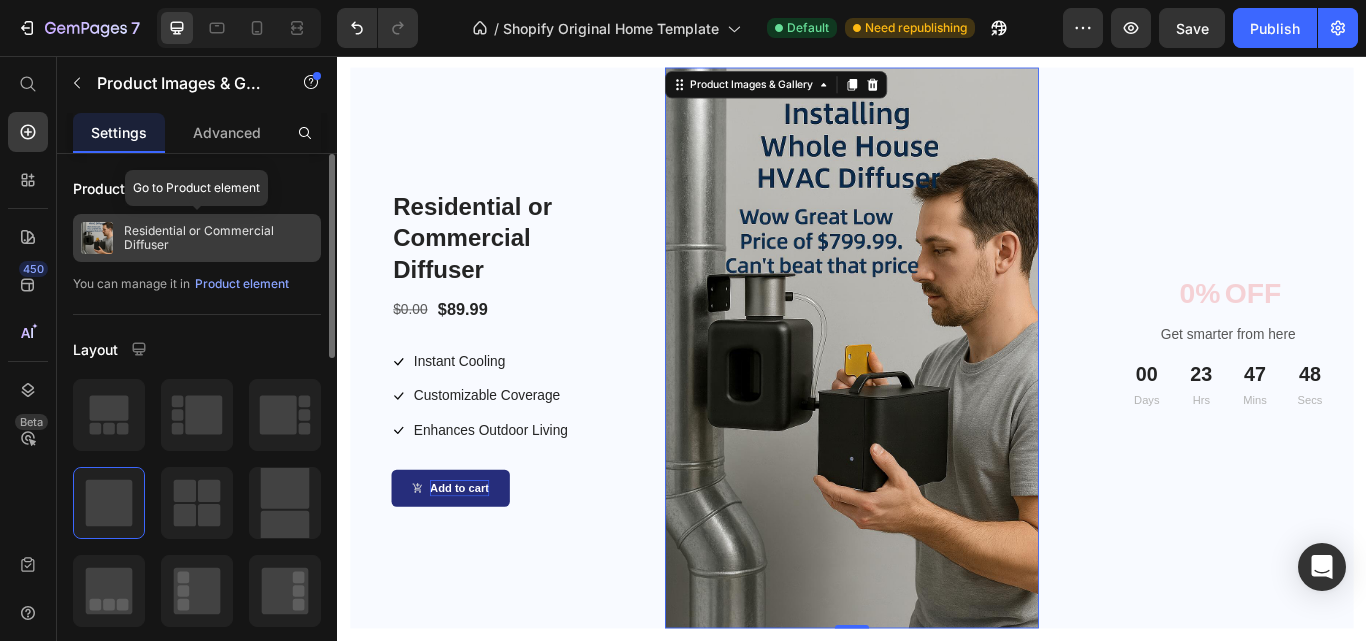 click at bounding box center [97, 238] 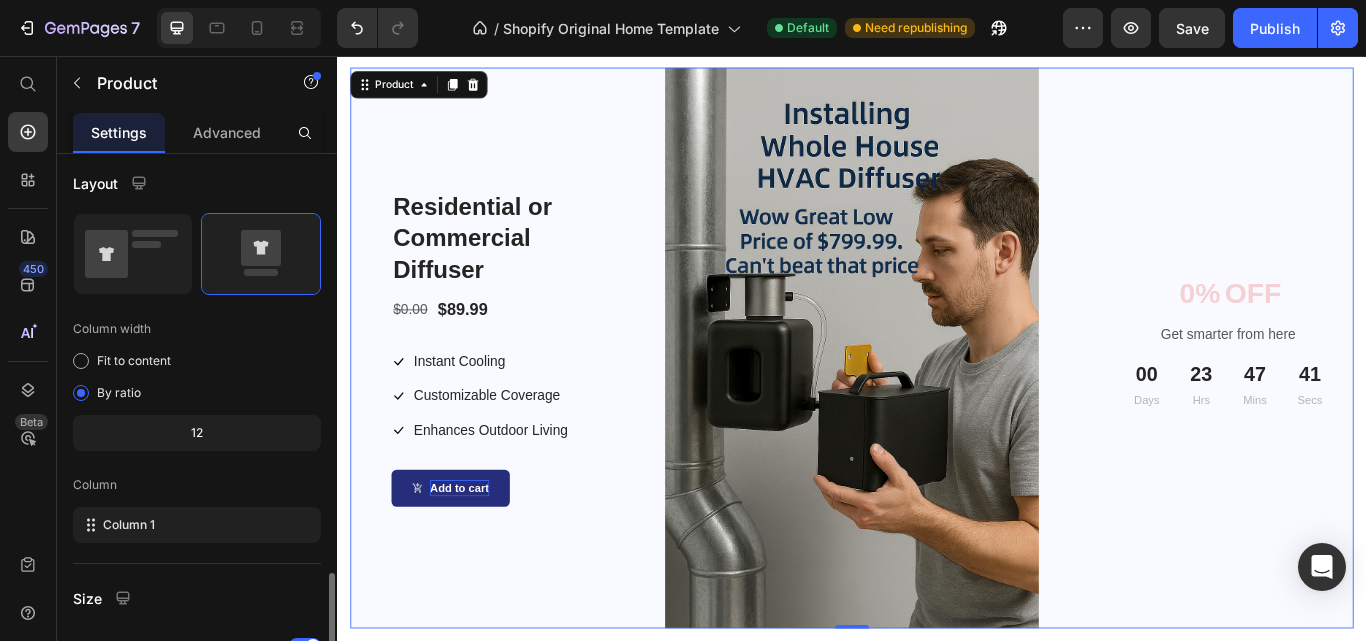 scroll, scrollTop: 554, scrollLeft: 0, axis: vertical 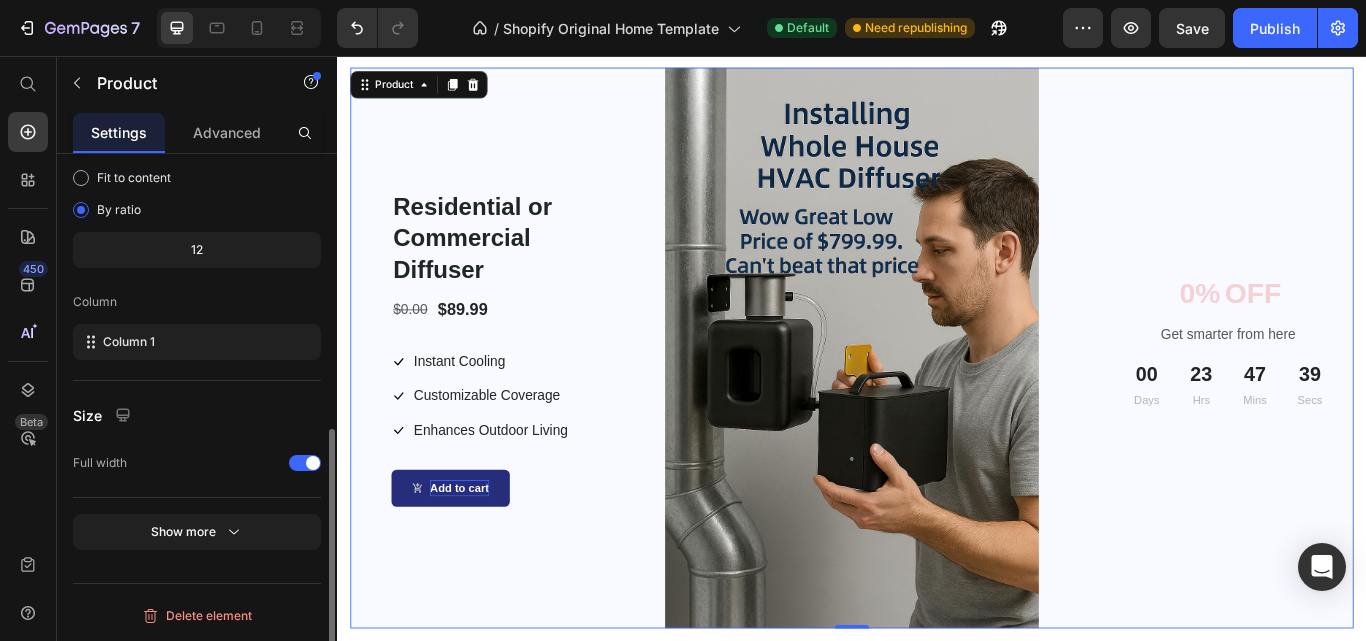 click 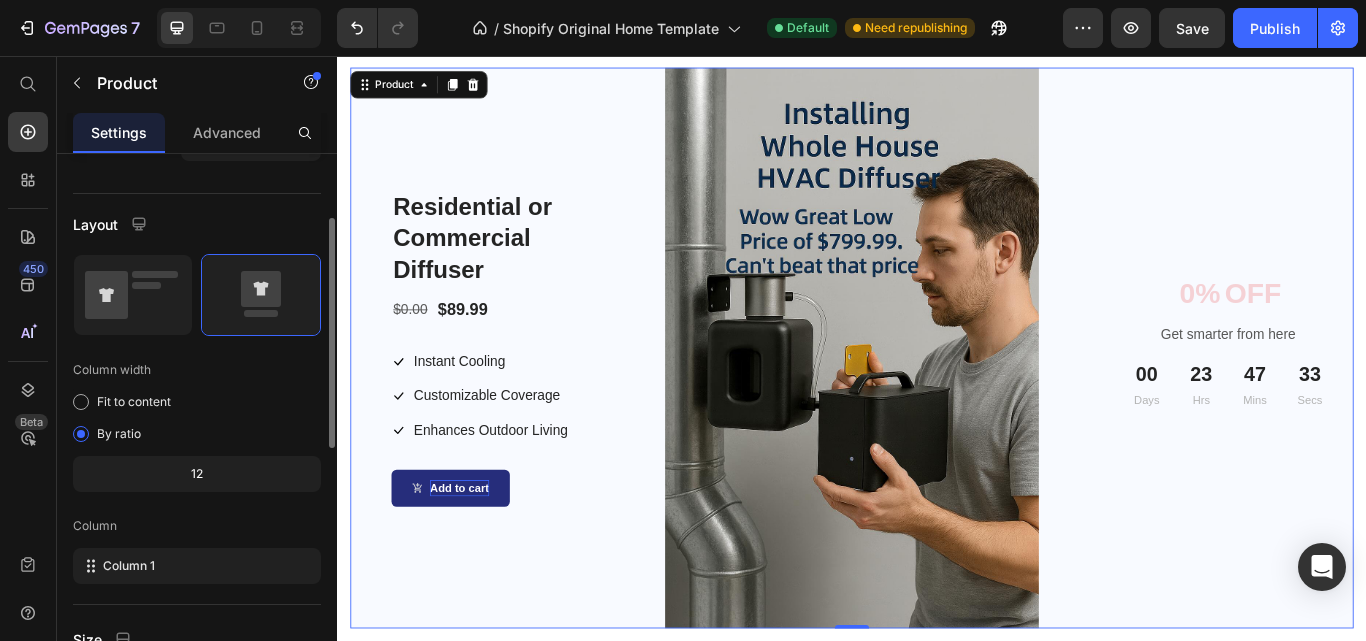 scroll, scrollTop: 276, scrollLeft: 0, axis: vertical 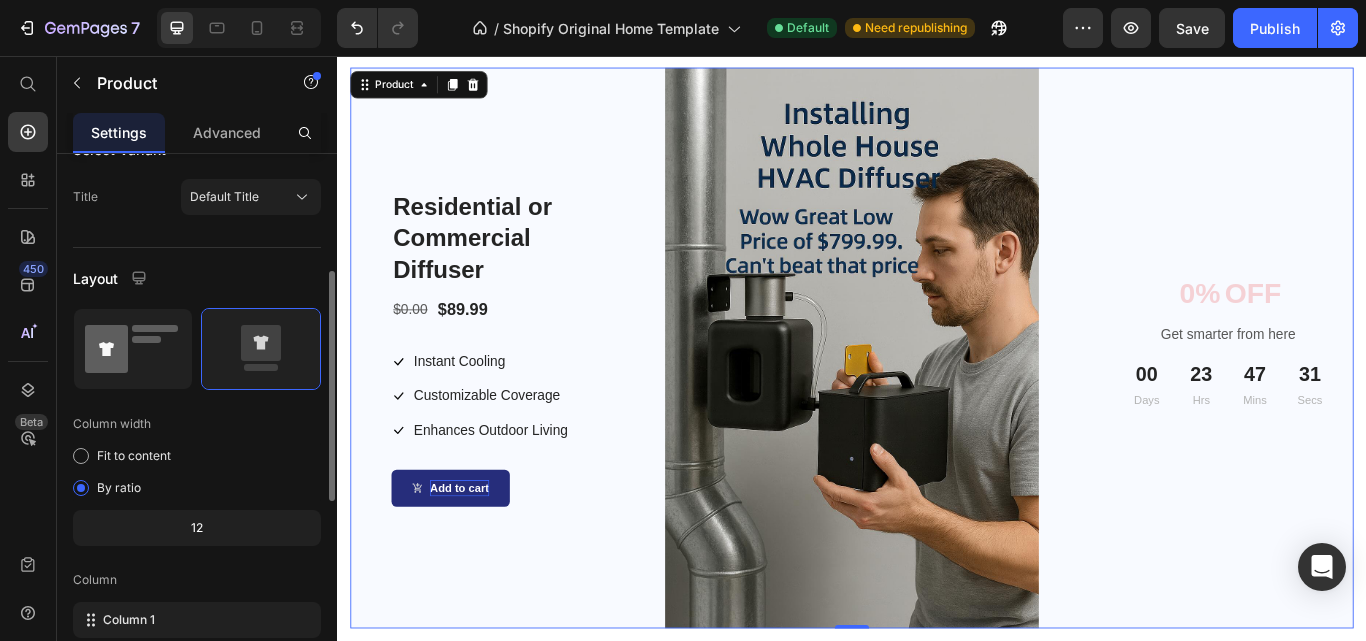 click 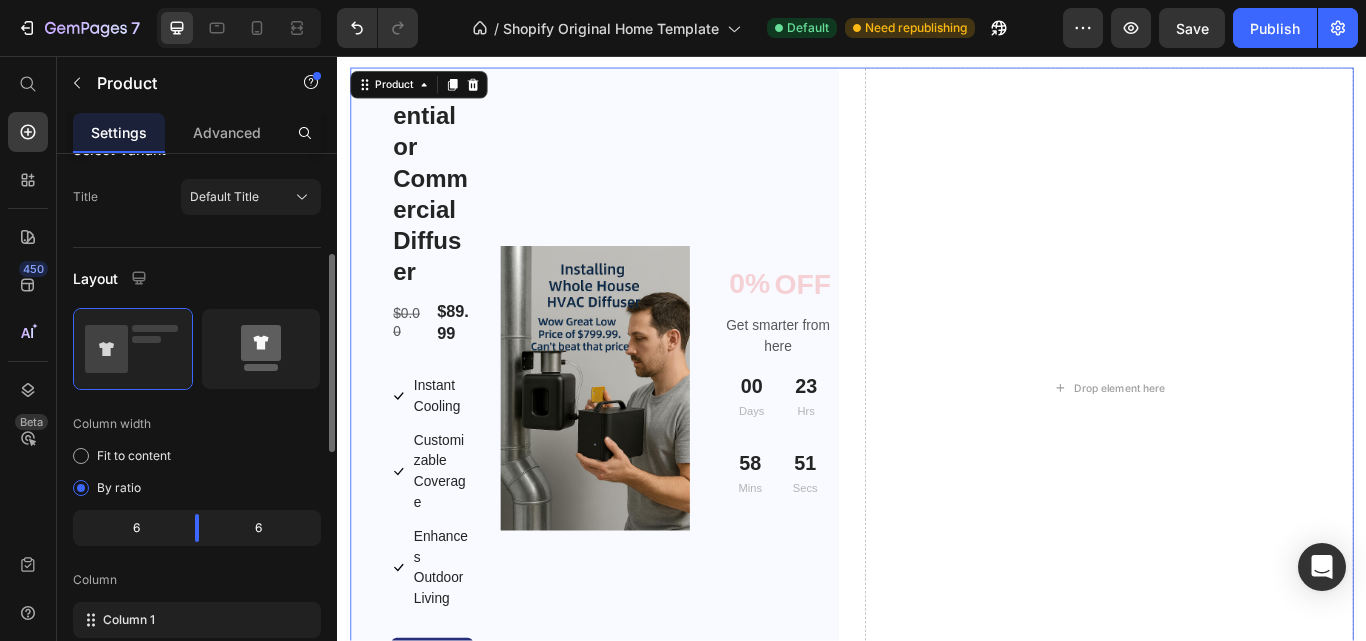 click 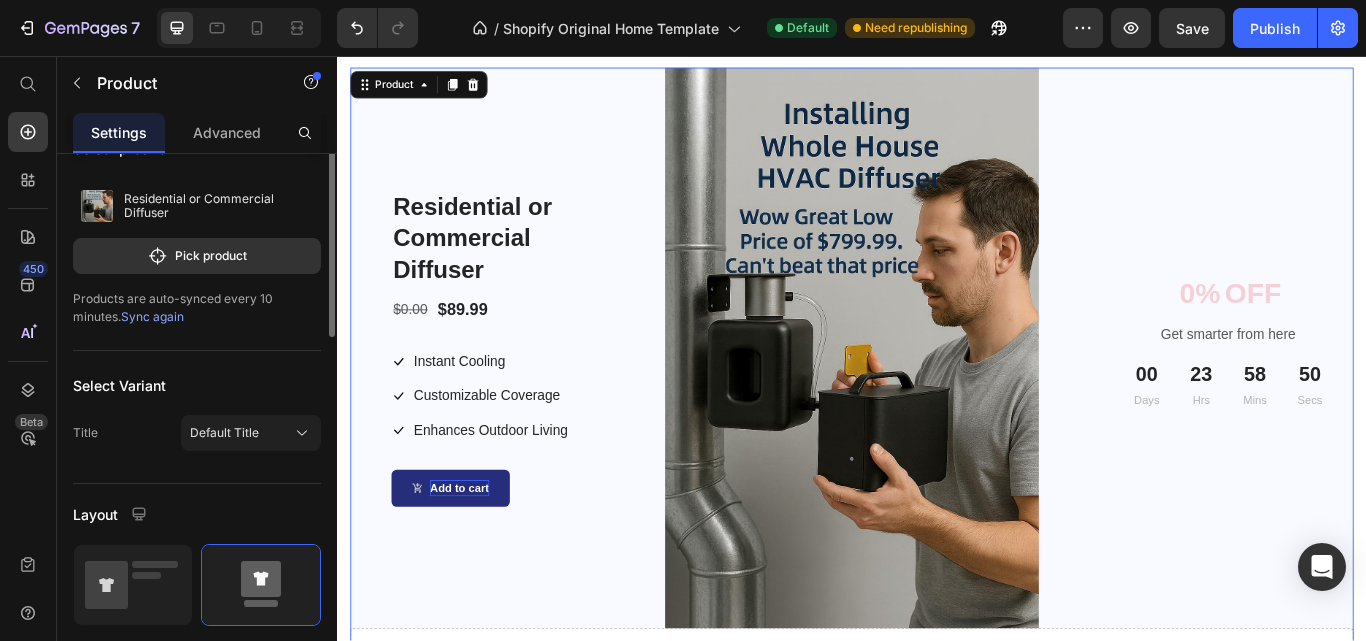 scroll, scrollTop: 0, scrollLeft: 0, axis: both 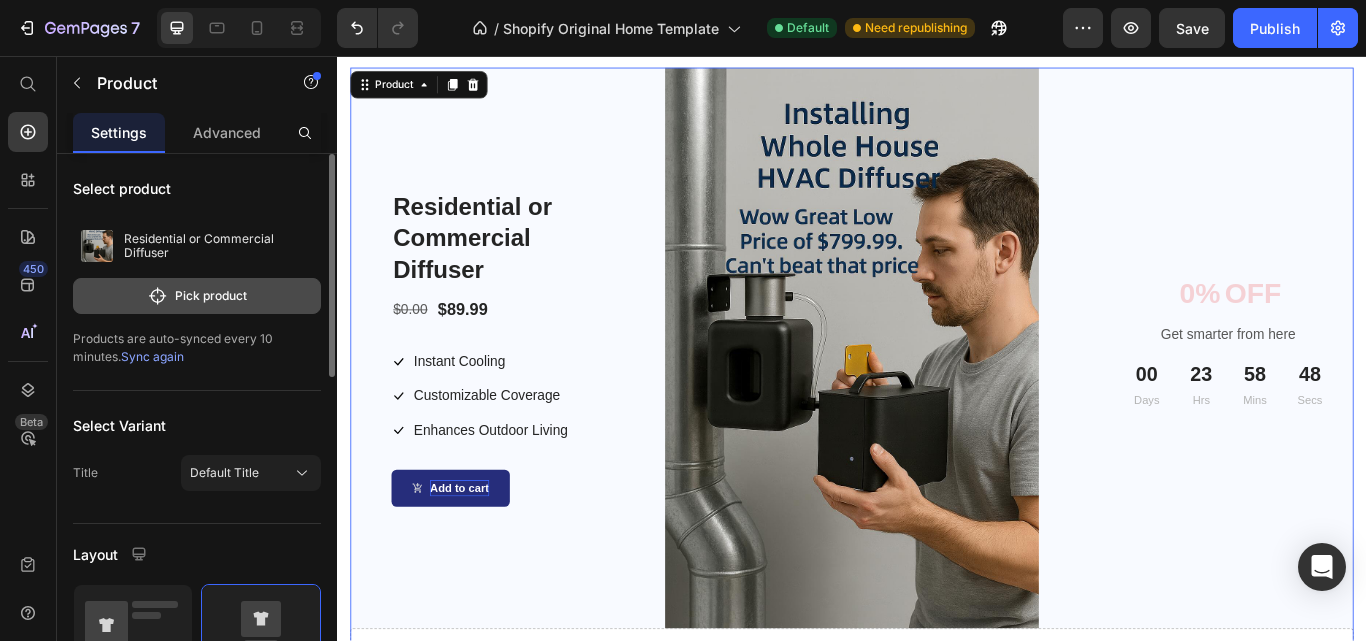 click 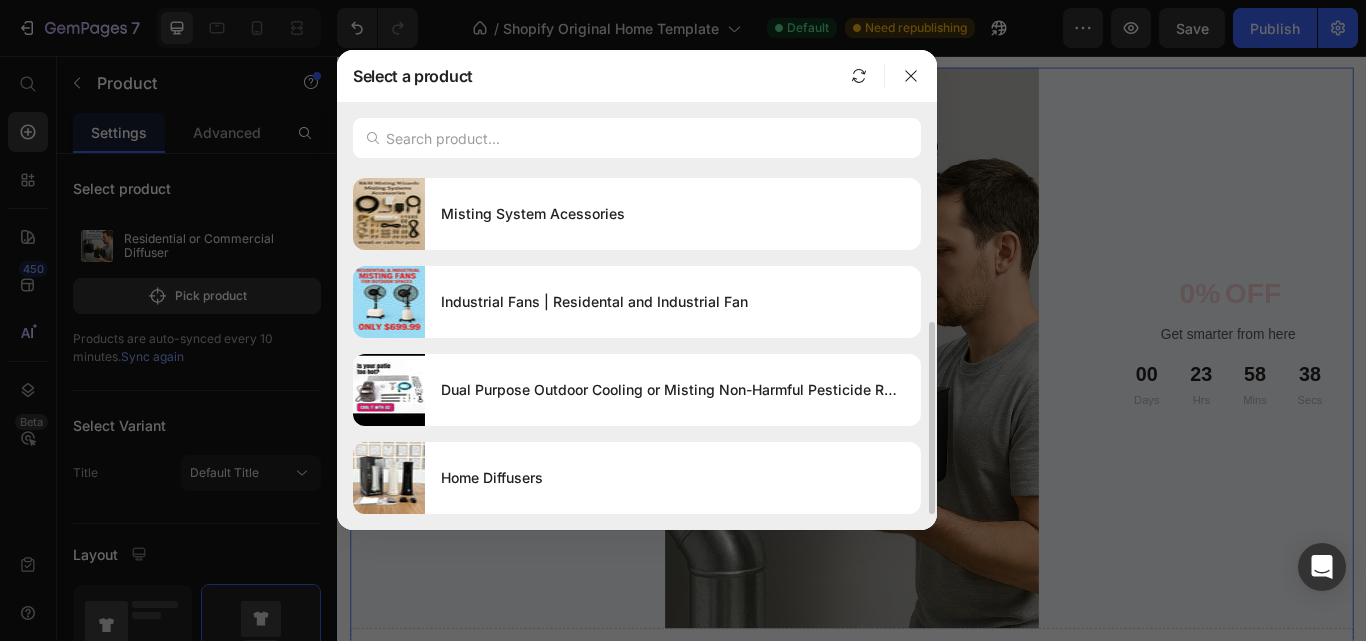 scroll, scrollTop: 261, scrollLeft: 0, axis: vertical 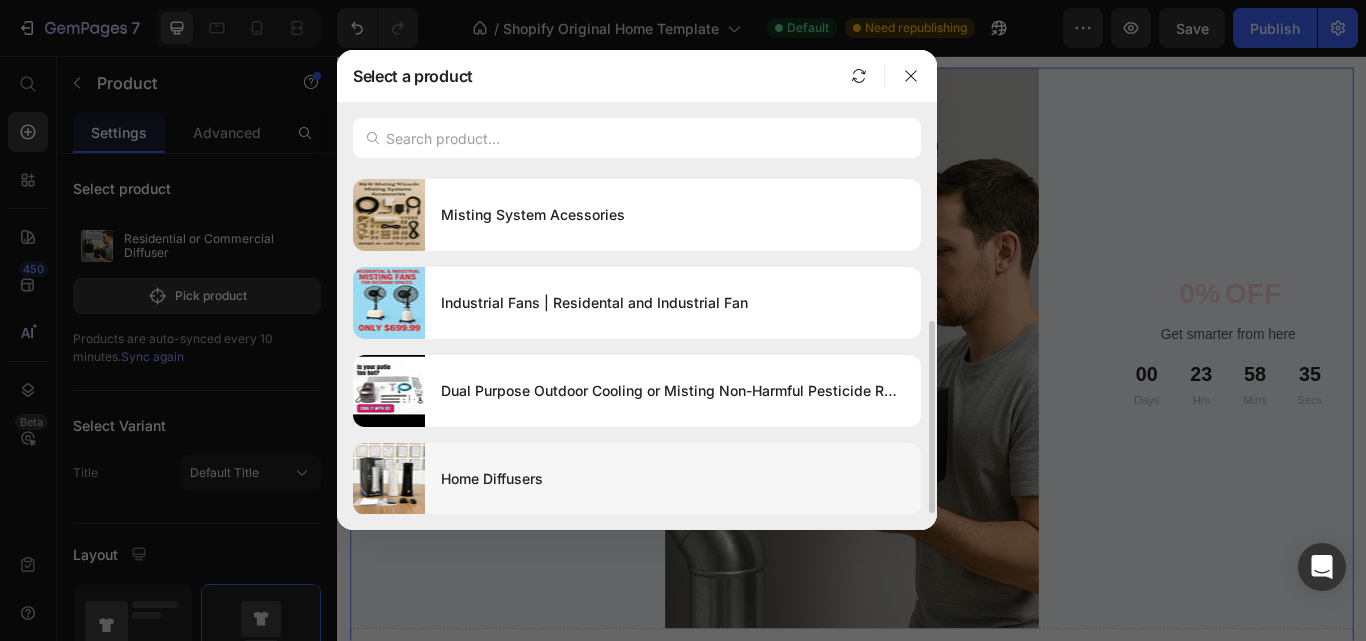 click on "Home Diffusers" at bounding box center (673, 479) 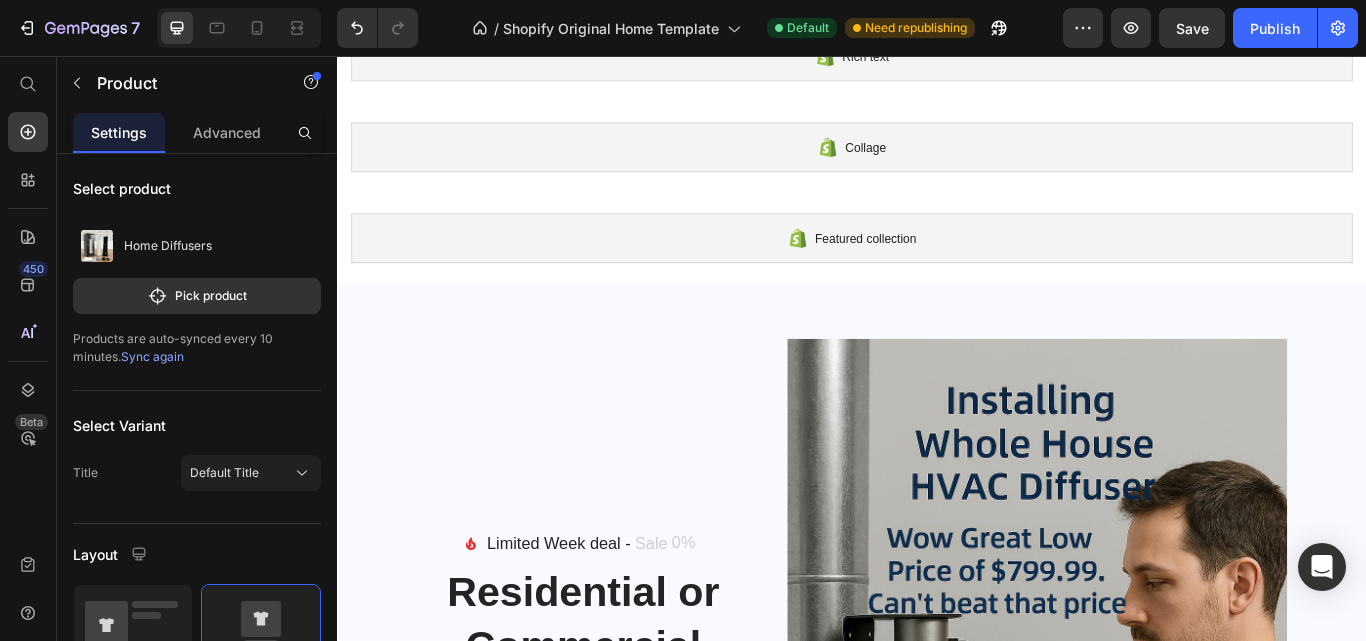 scroll, scrollTop: 0, scrollLeft: 0, axis: both 